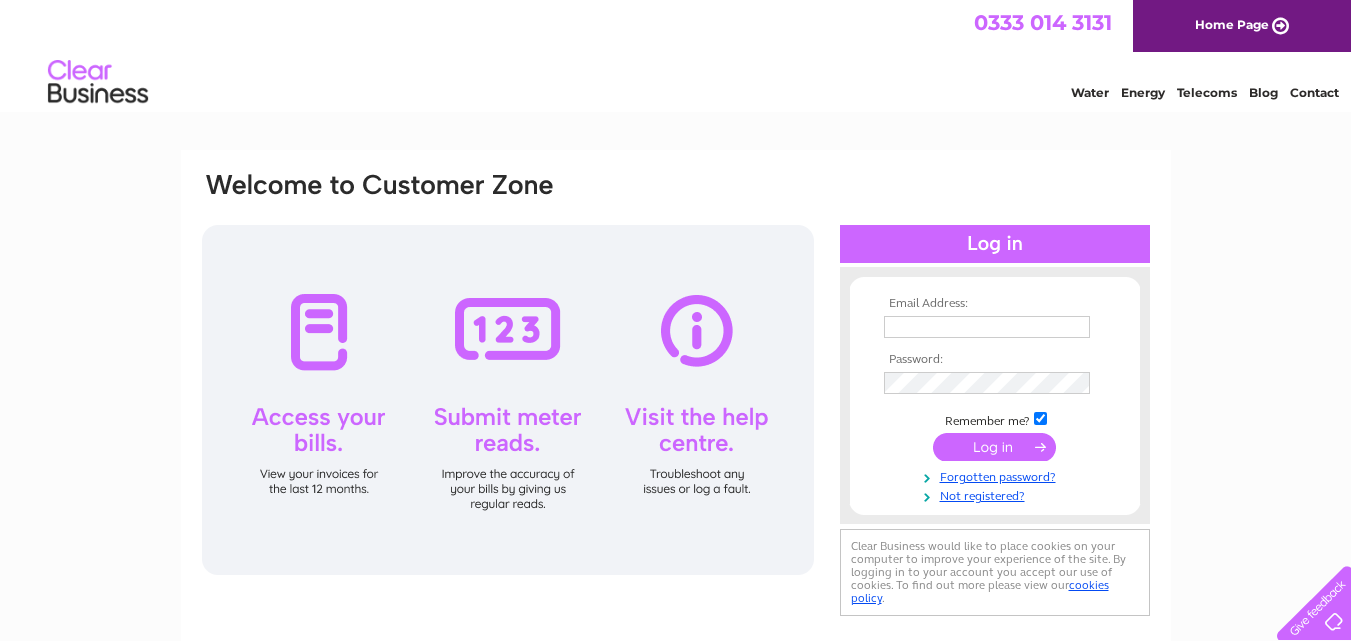scroll, scrollTop: 0, scrollLeft: 0, axis: both 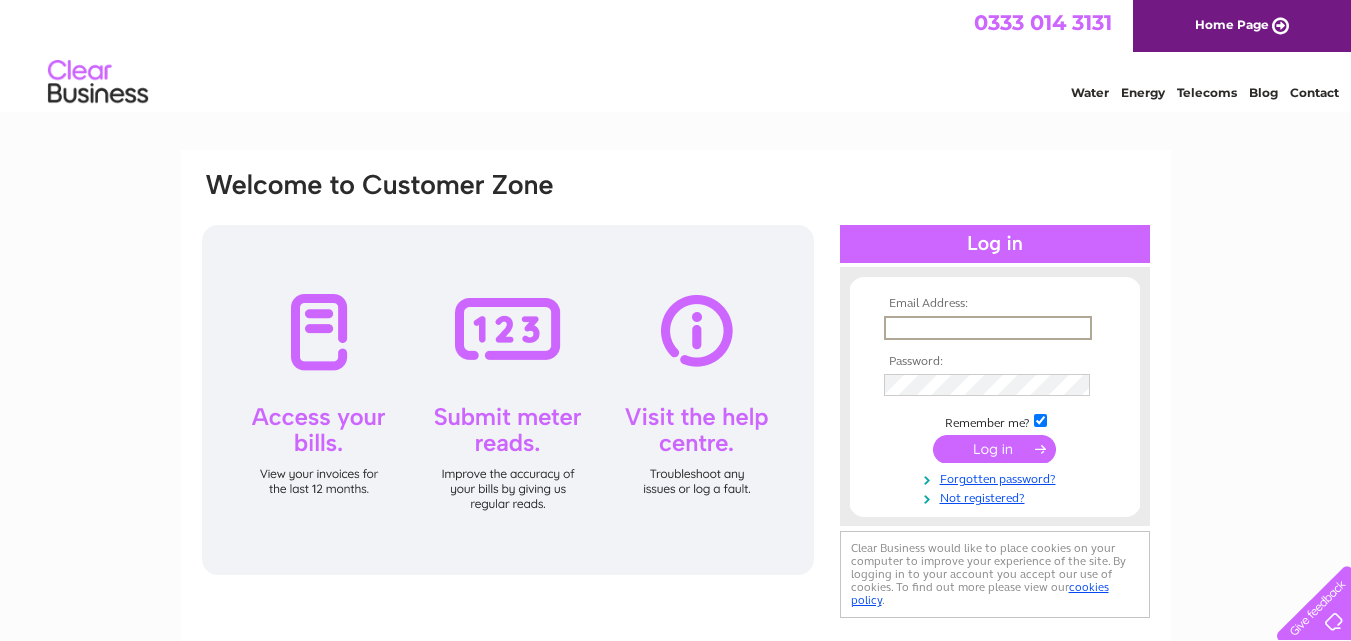 type on "[EMAIL_ADDRESS][DOMAIN_NAME]" 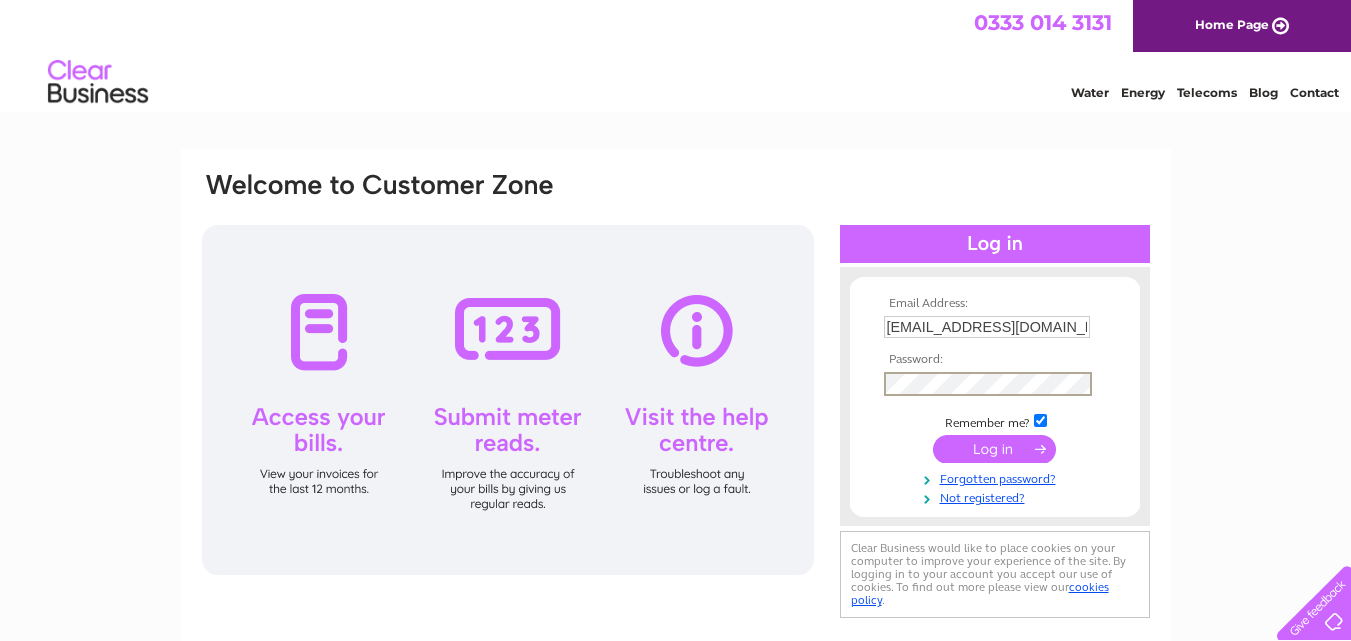 click at bounding box center (995, 449) 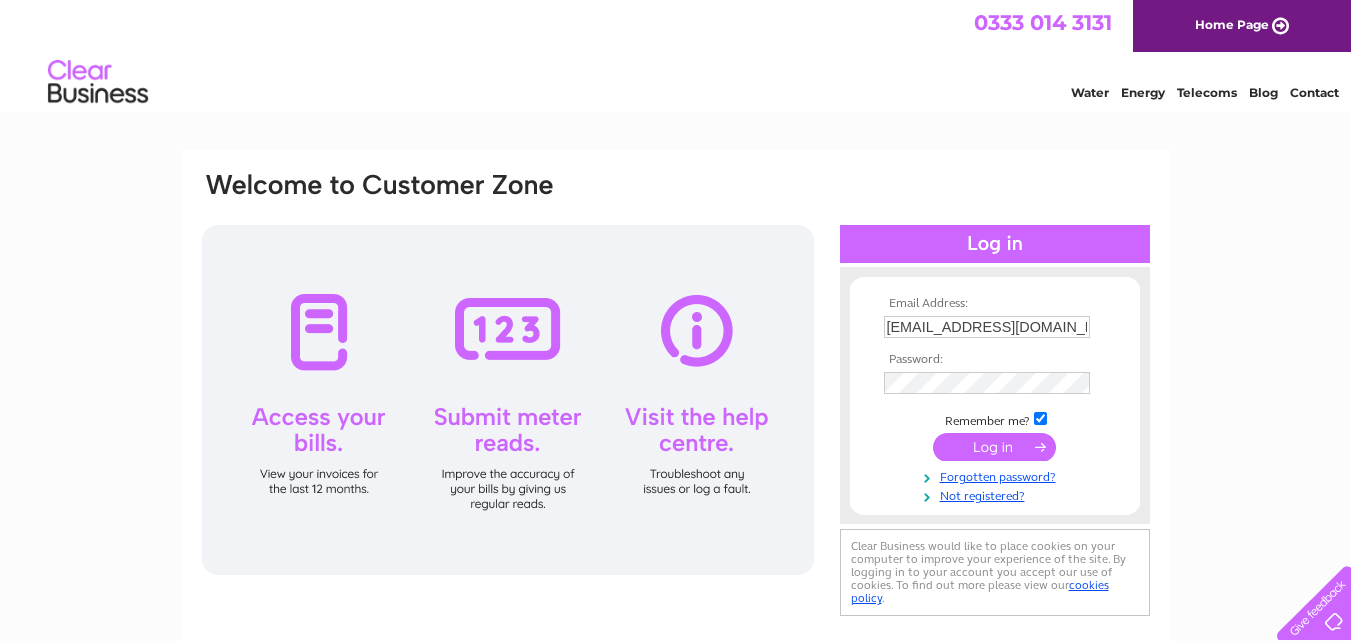 click at bounding box center (994, 447) 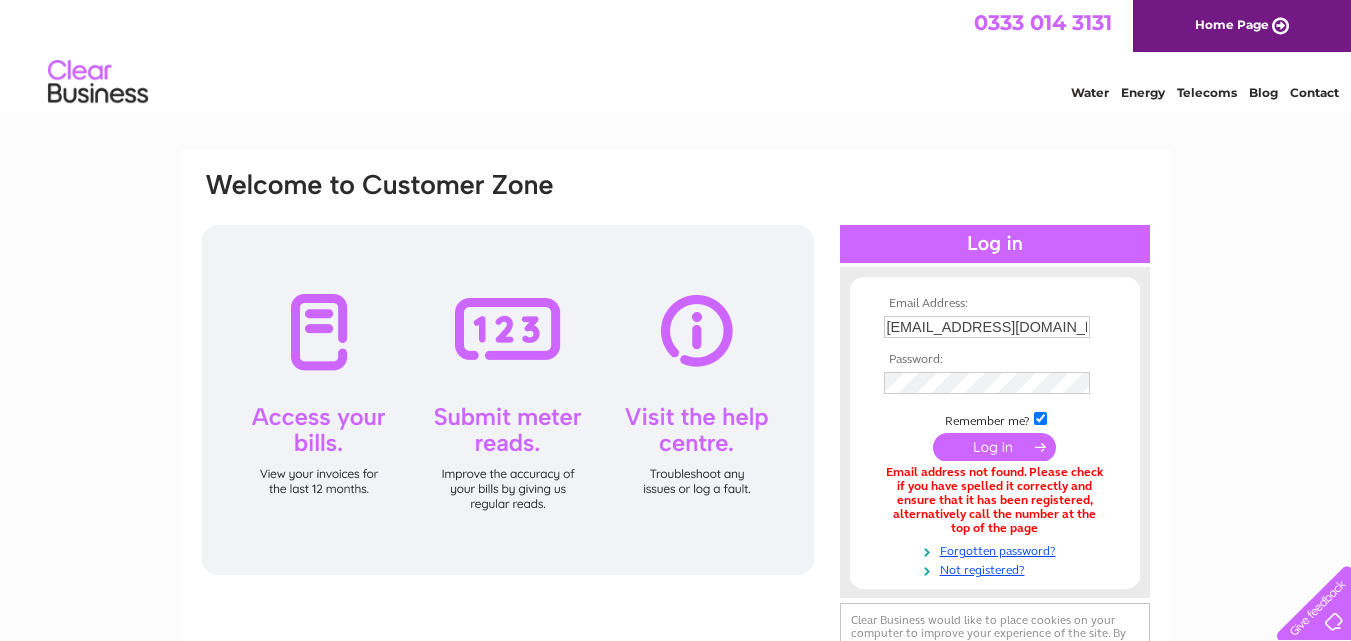 scroll, scrollTop: 0, scrollLeft: 0, axis: both 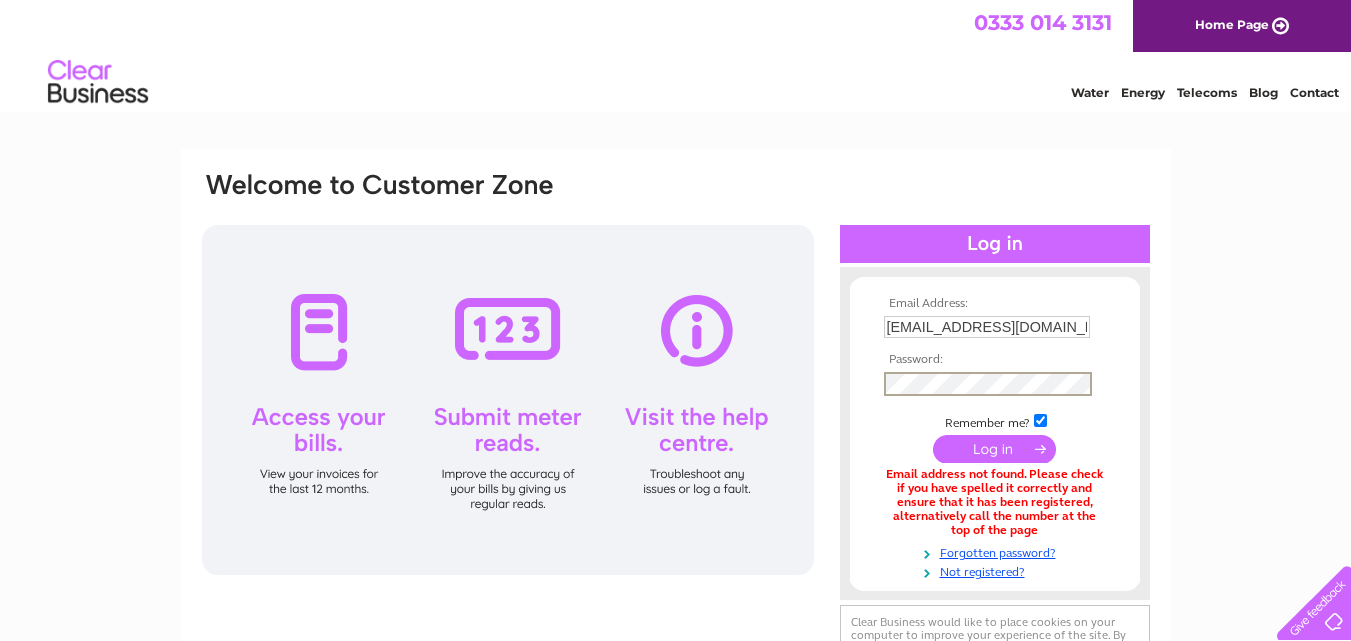 click at bounding box center (994, 449) 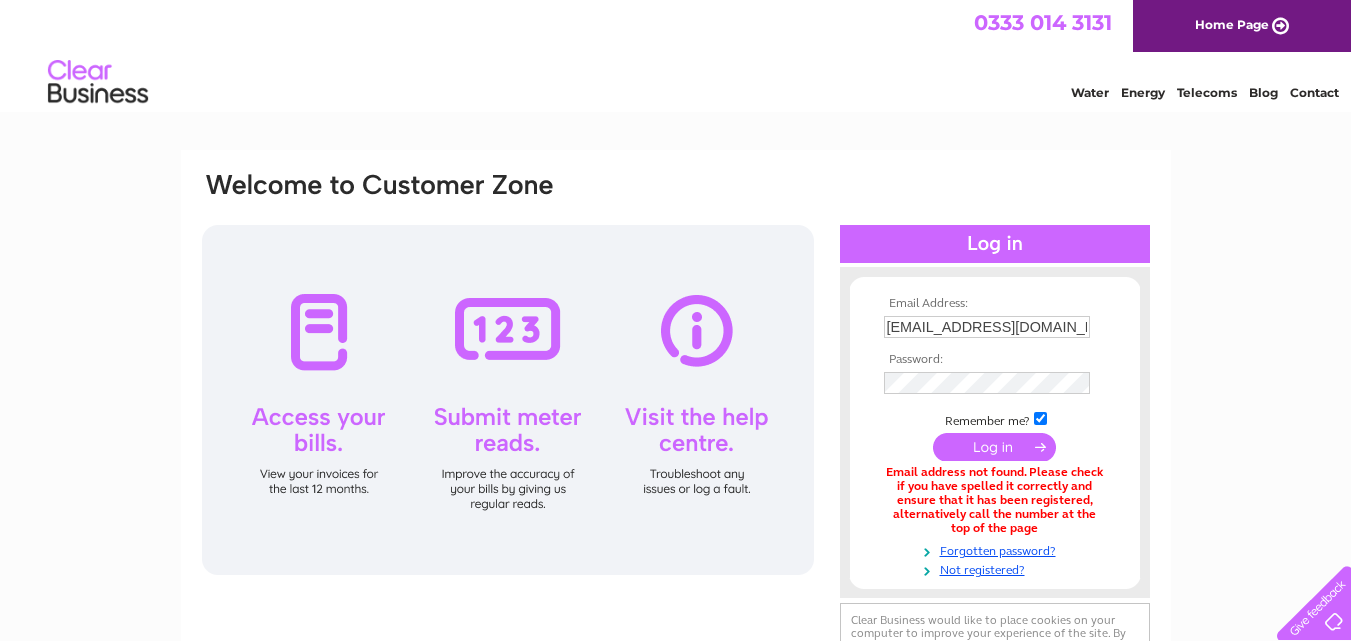 scroll, scrollTop: 0, scrollLeft: 0, axis: both 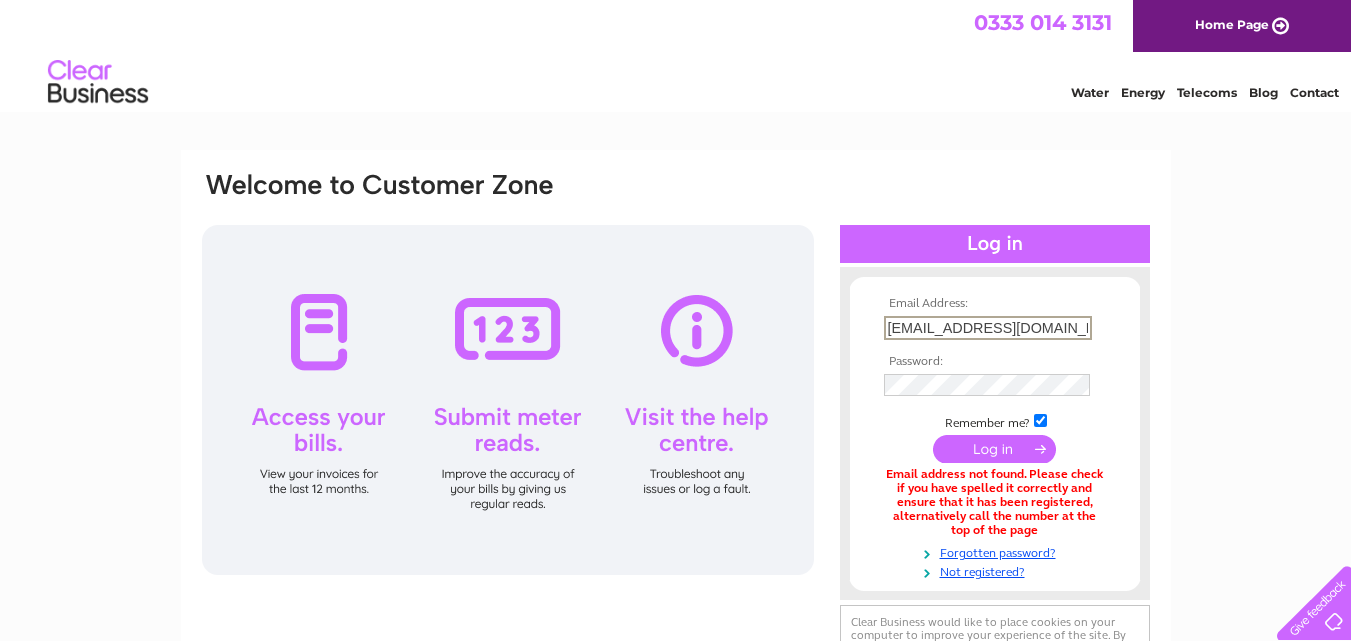 click on "[EMAIL_ADDRESS][DOMAIN_NAME]" at bounding box center (988, 328) 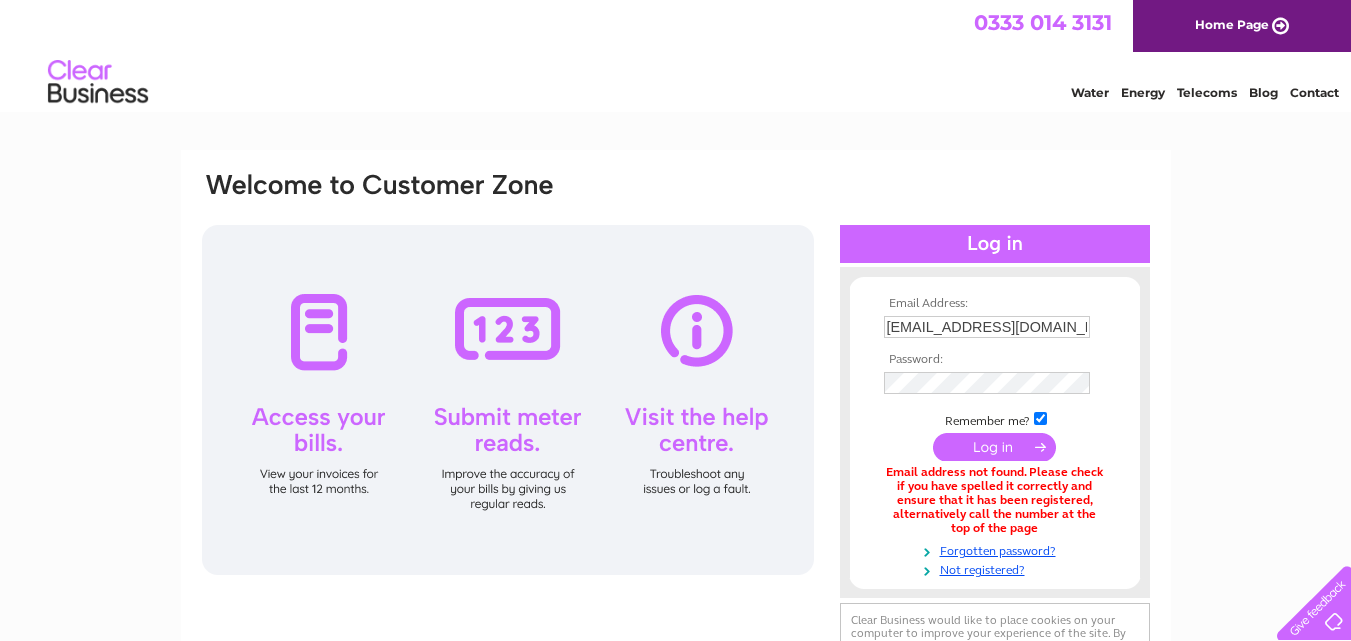 click at bounding box center (508, 400) 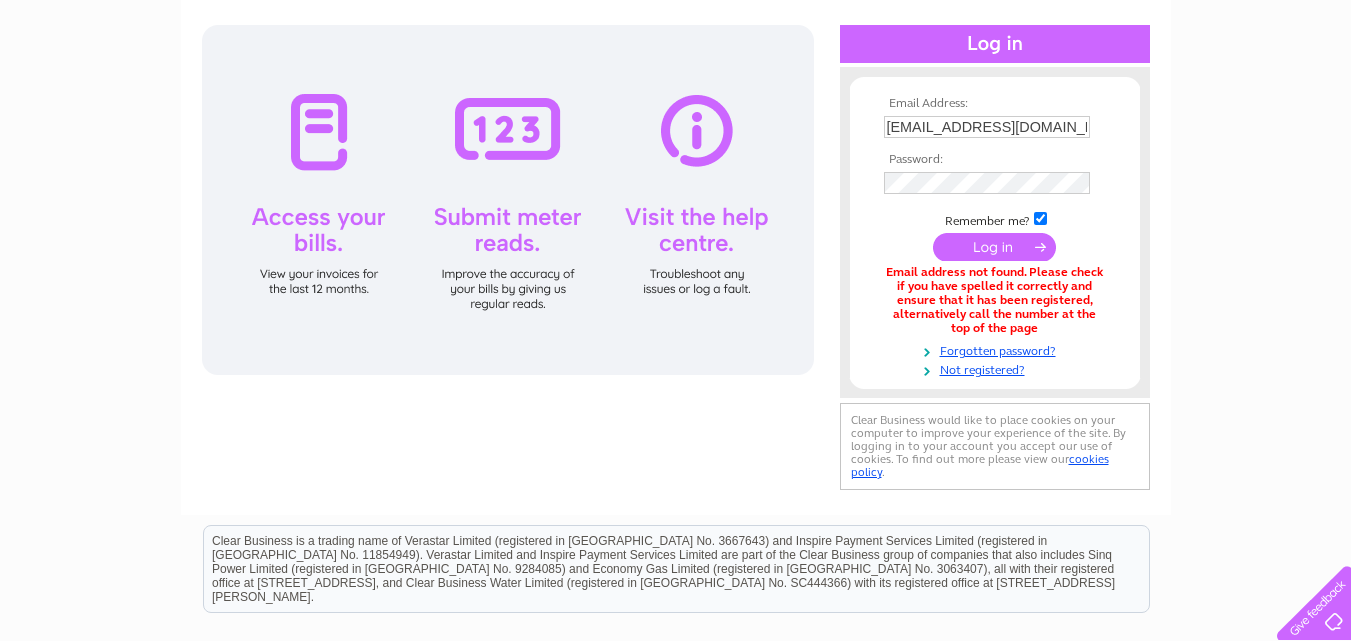 scroll, scrollTop: 0, scrollLeft: 0, axis: both 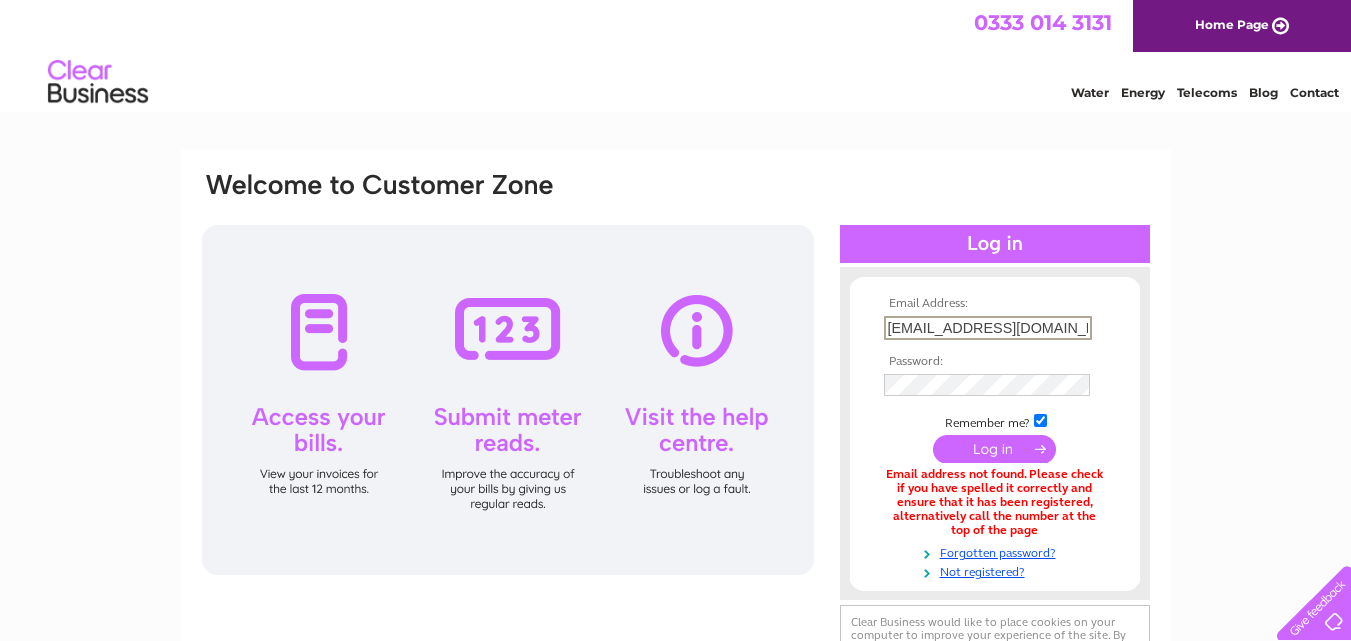 click on "[EMAIL_ADDRESS][DOMAIN_NAME]" at bounding box center [988, 328] 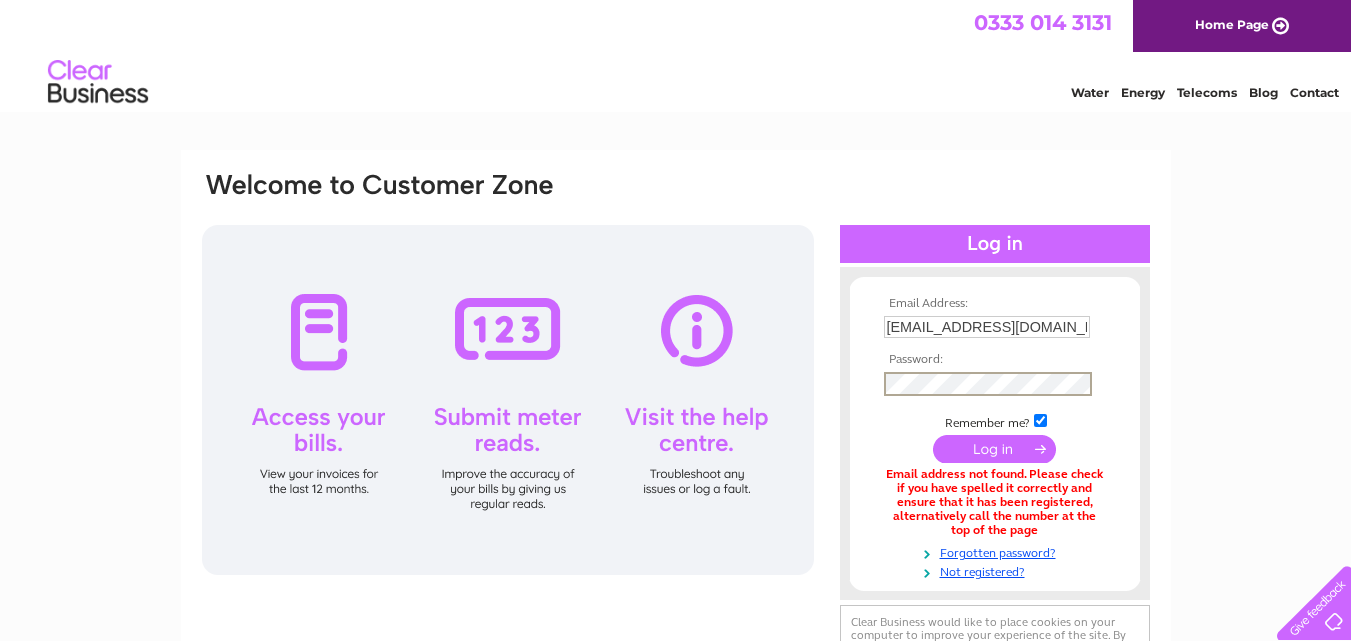 click at bounding box center (994, 449) 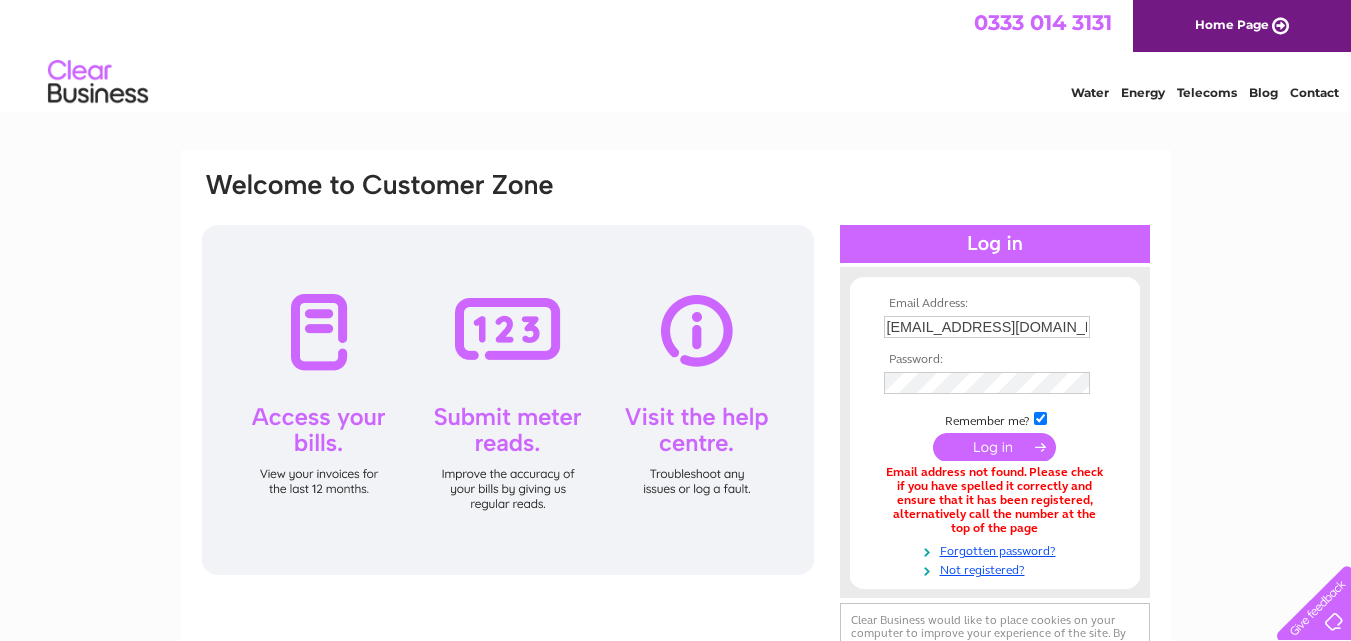 scroll, scrollTop: 0, scrollLeft: 0, axis: both 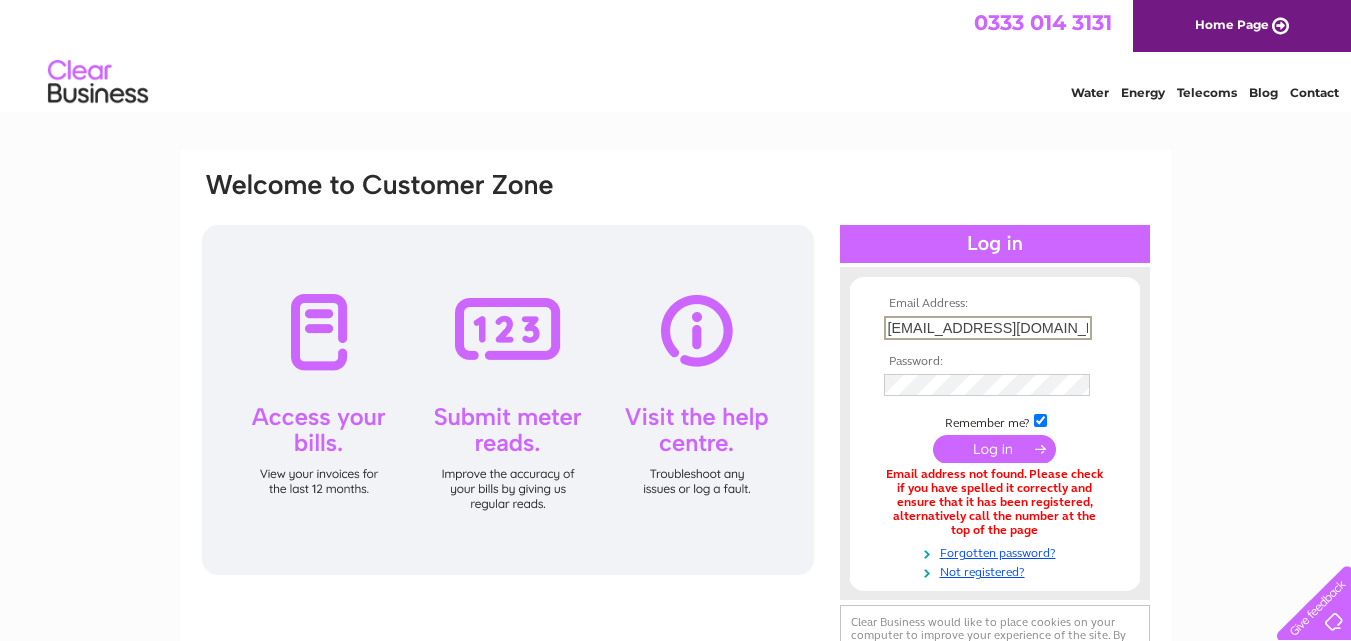 drag, startPoint x: 0, startPoint y: 0, endPoint x: 996, endPoint y: 320, distance: 1046.1434 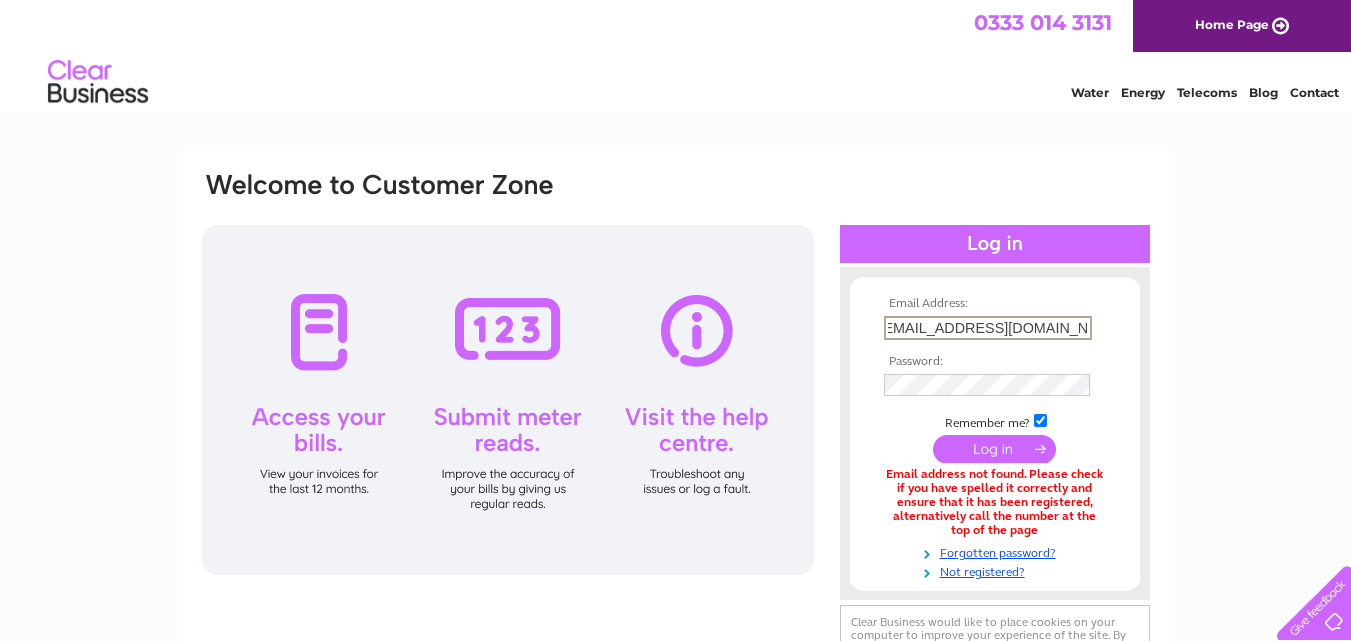 scroll, scrollTop: 0, scrollLeft: 0, axis: both 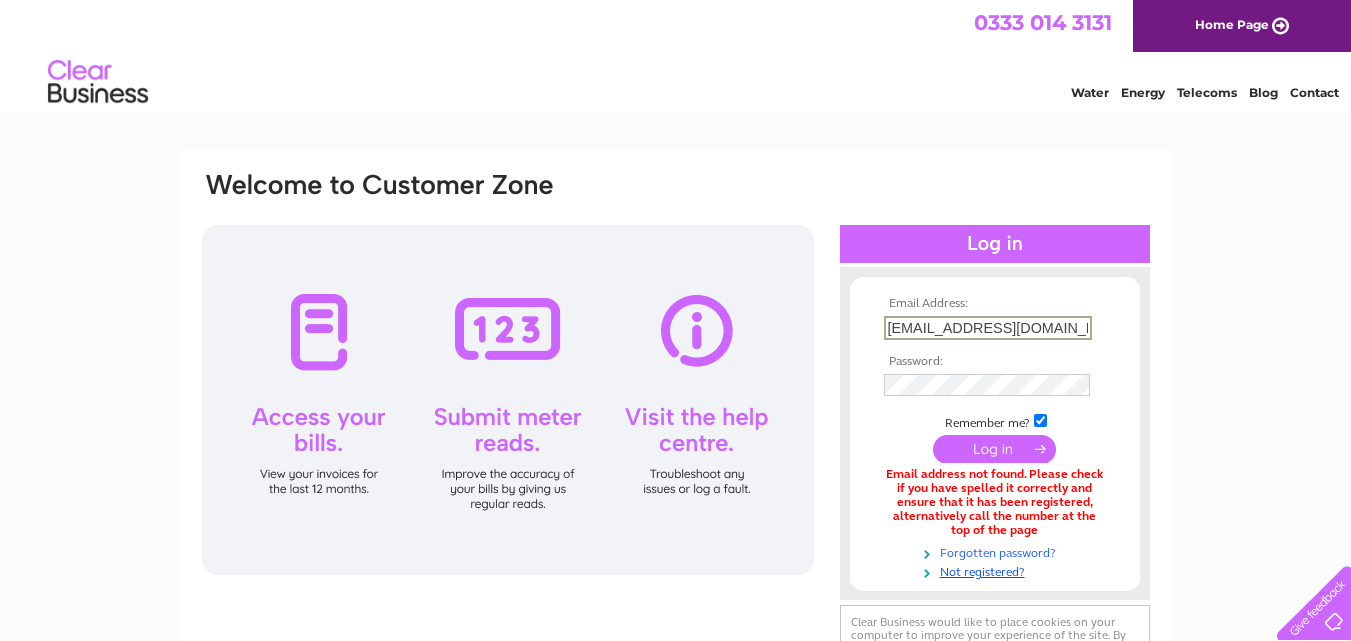 click on "Forgotten password?" at bounding box center (997, 551) 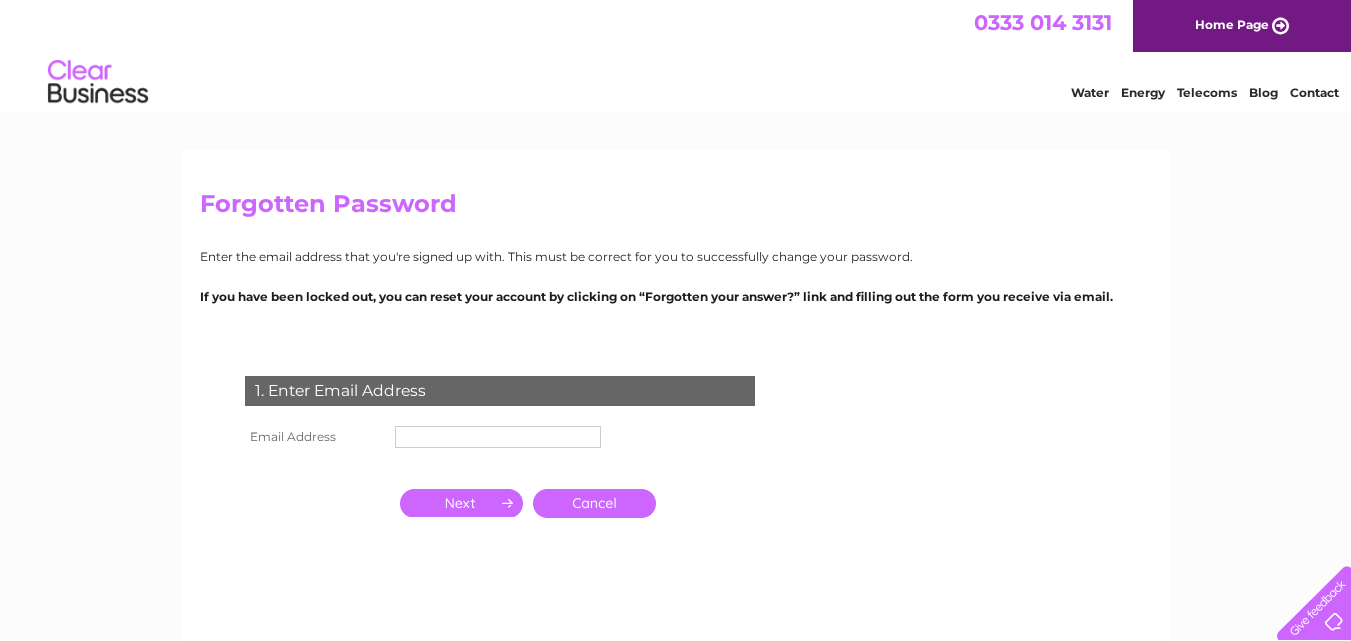 scroll, scrollTop: 0, scrollLeft: 0, axis: both 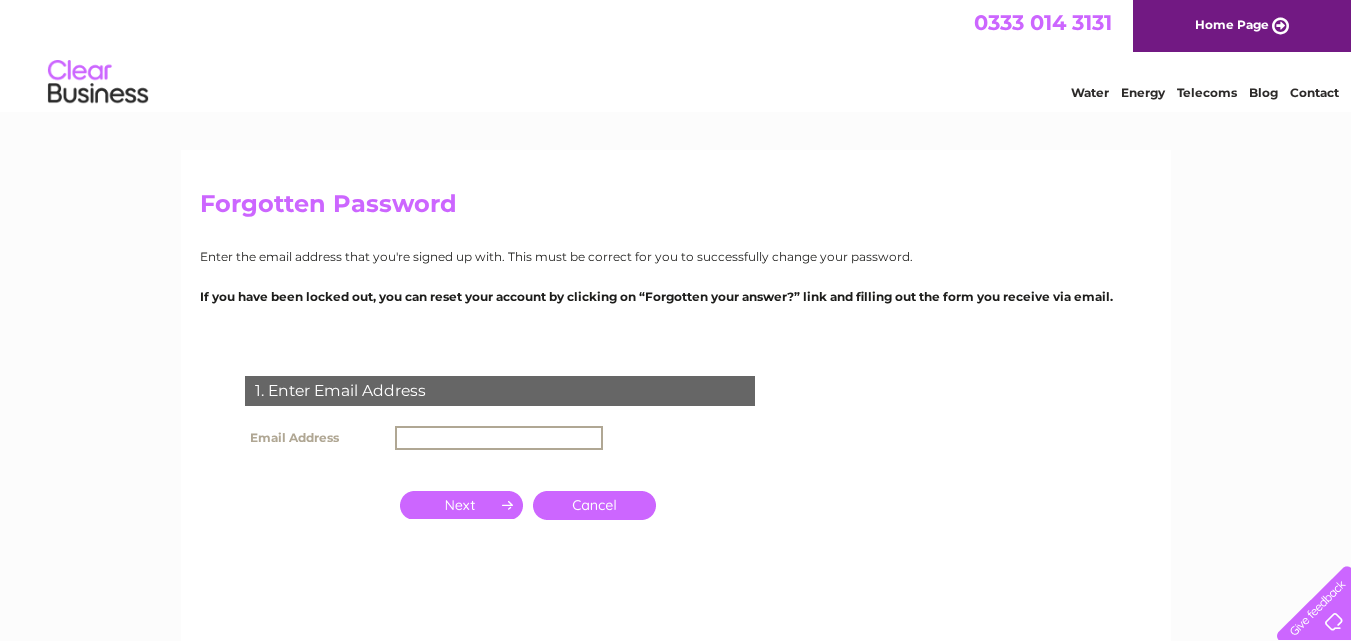 click at bounding box center [499, 438] 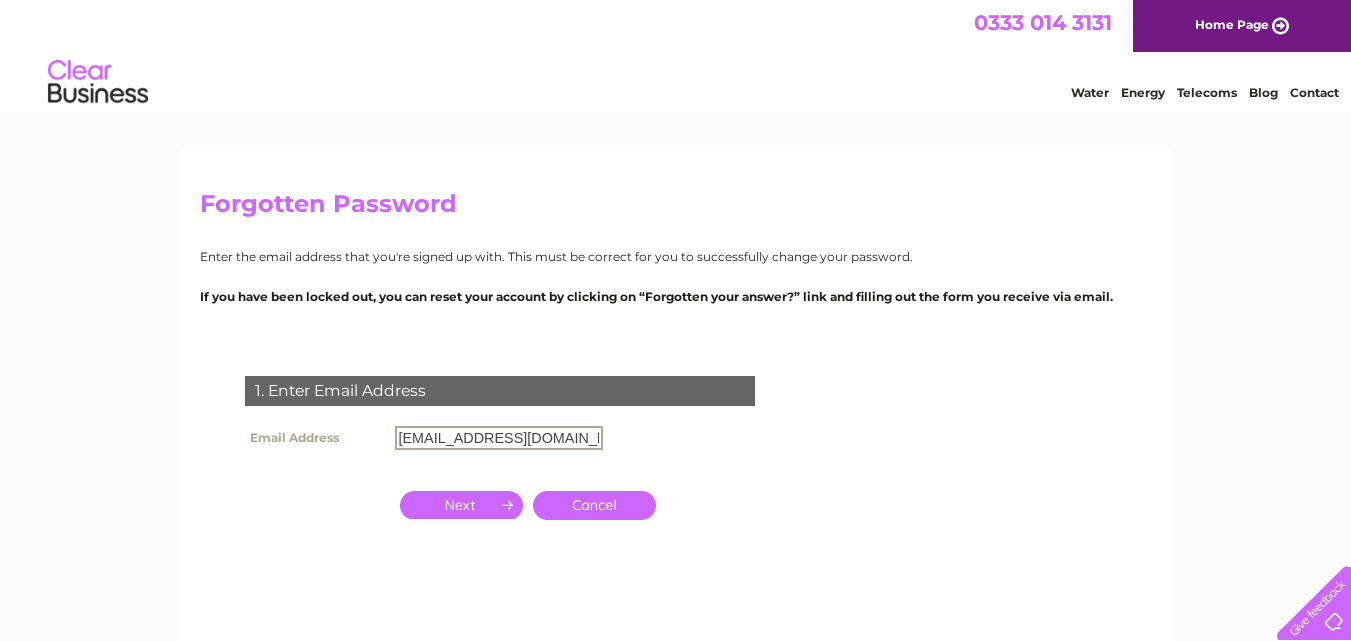 click at bounding box center [461, 505] 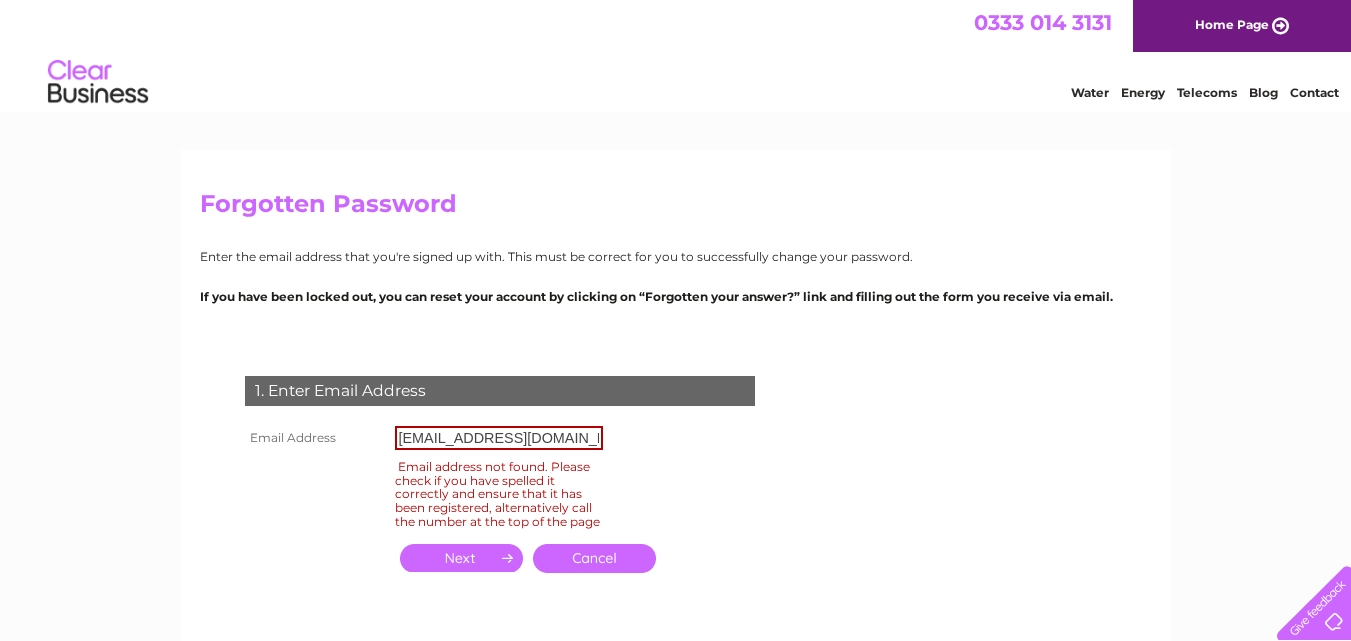 click at bounding box center (98, 82) 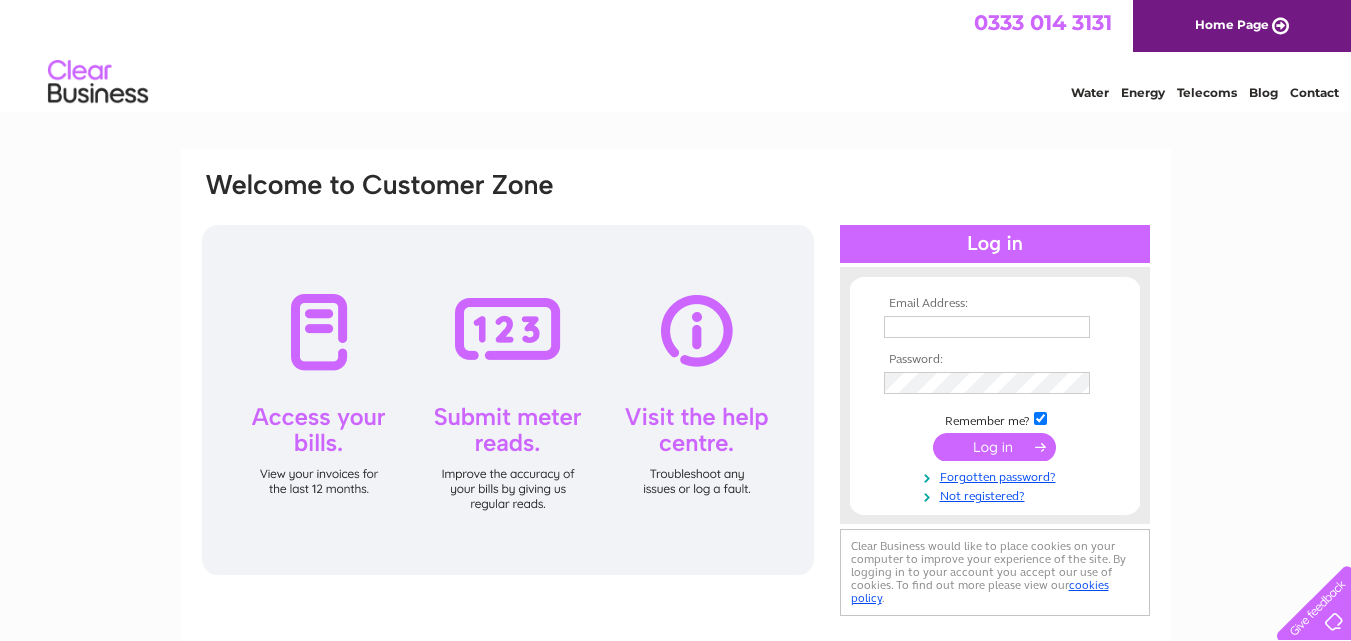 scroll, scrollTop: 0, scrollLeft: 0, axis: both 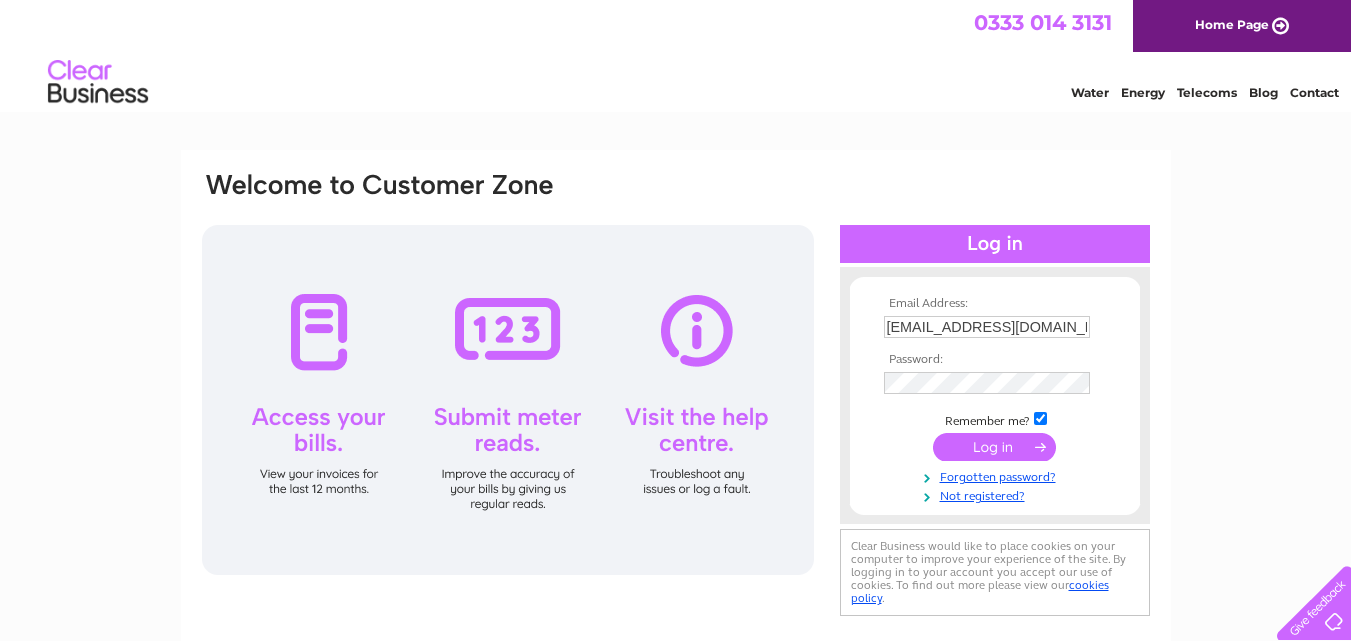 click at bounding box center (994, 447) 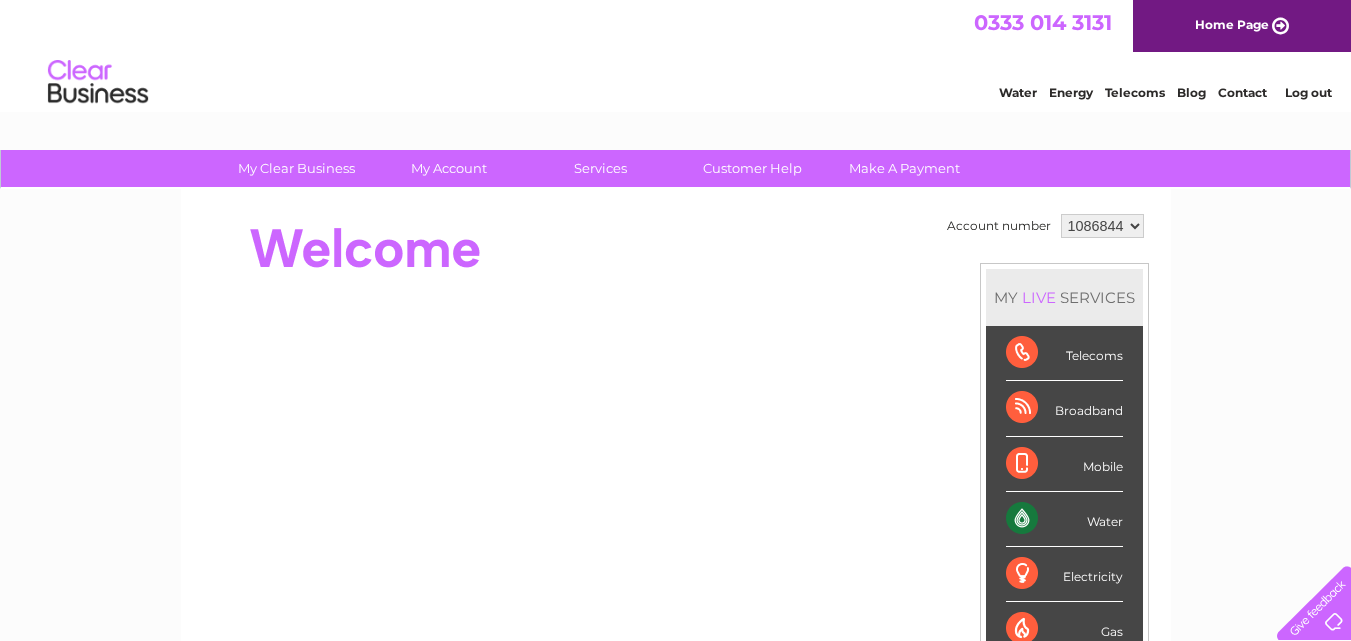 scroll, scrollTop: 100, scrollLeft: 0, axis: vertical 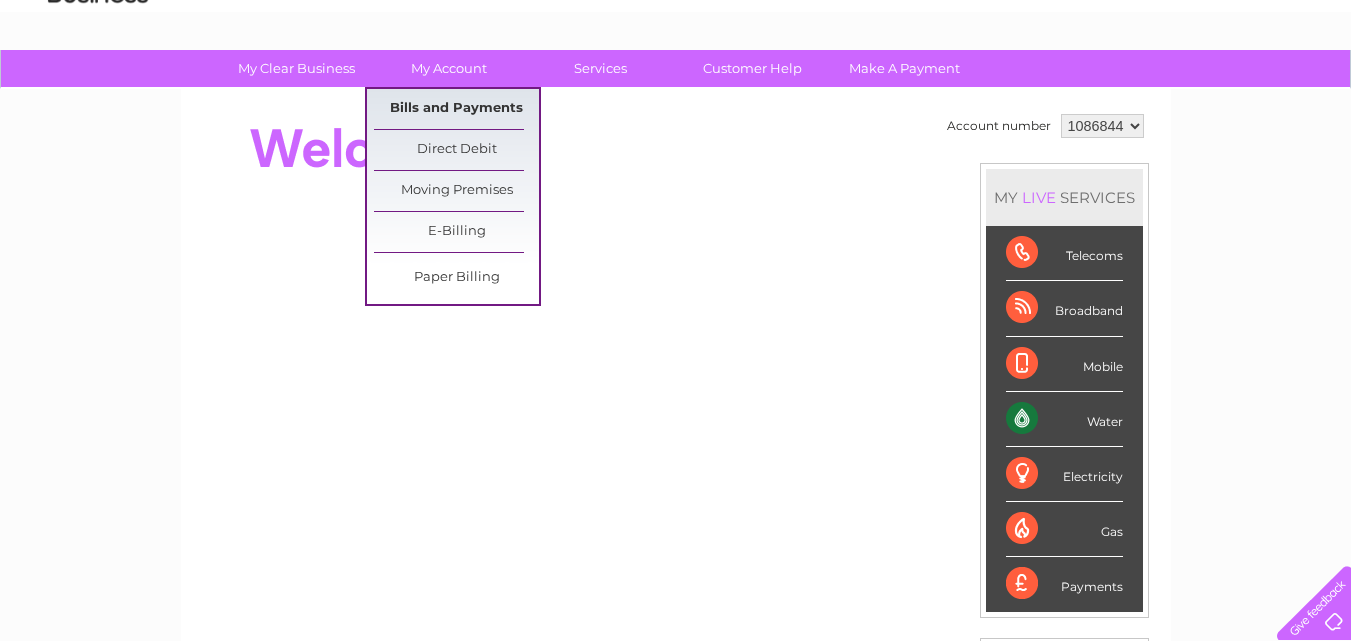 click on "Bills and Payments" at bounding box center [456, 109] 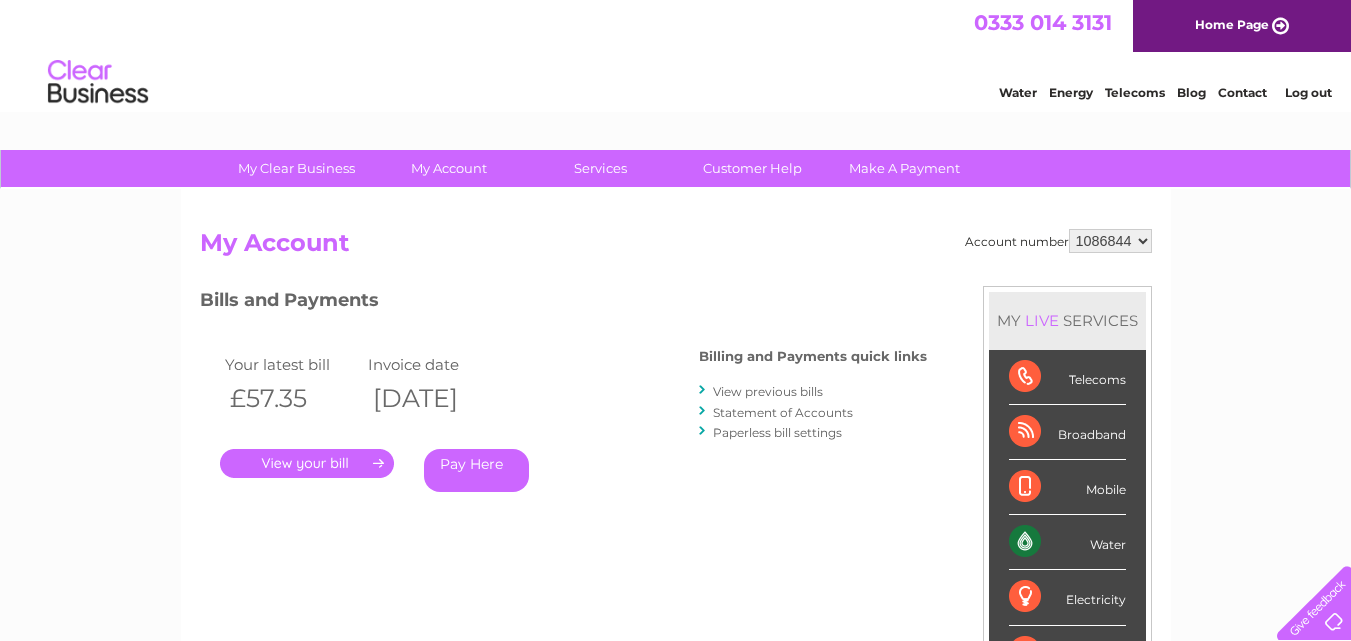 scroll, scrollTop: 0, scrollLeft: 0, axis: both 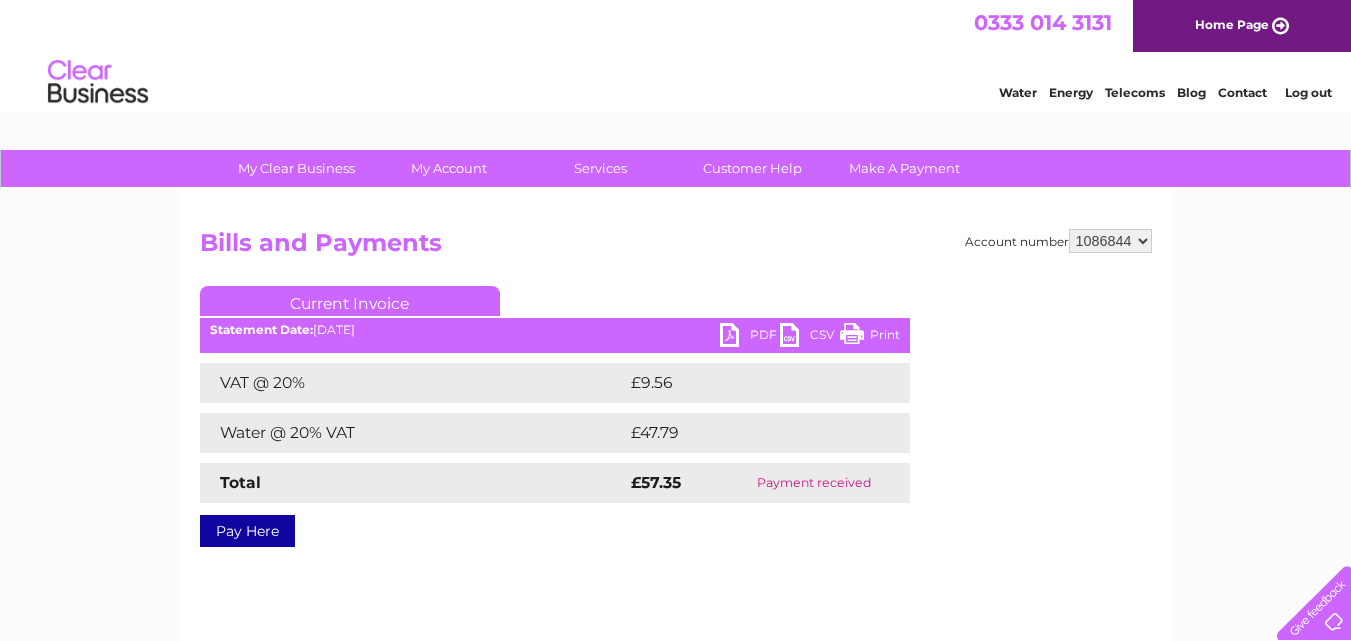 click on "PDF" at bounding box center (750, 337) 